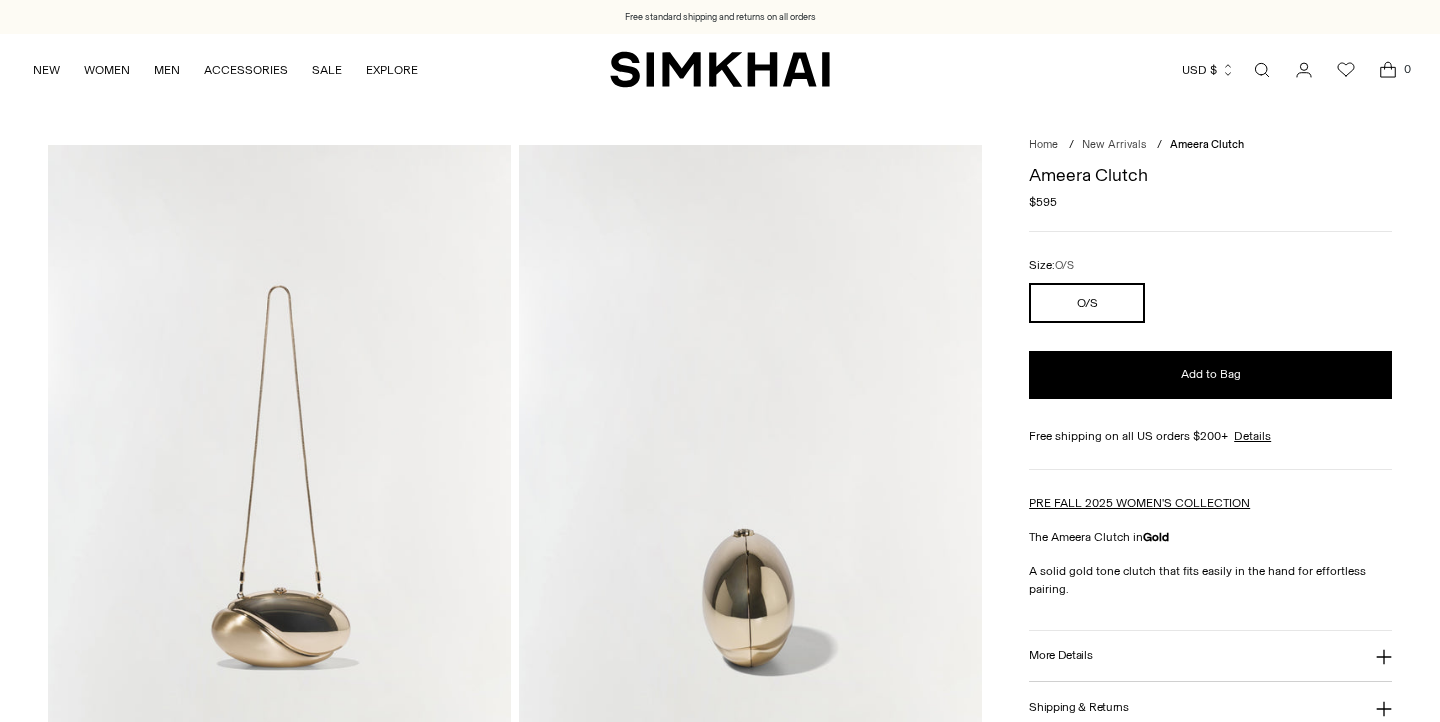 scroll, scrollTop: 0, scrollLeft: 0, axis: both 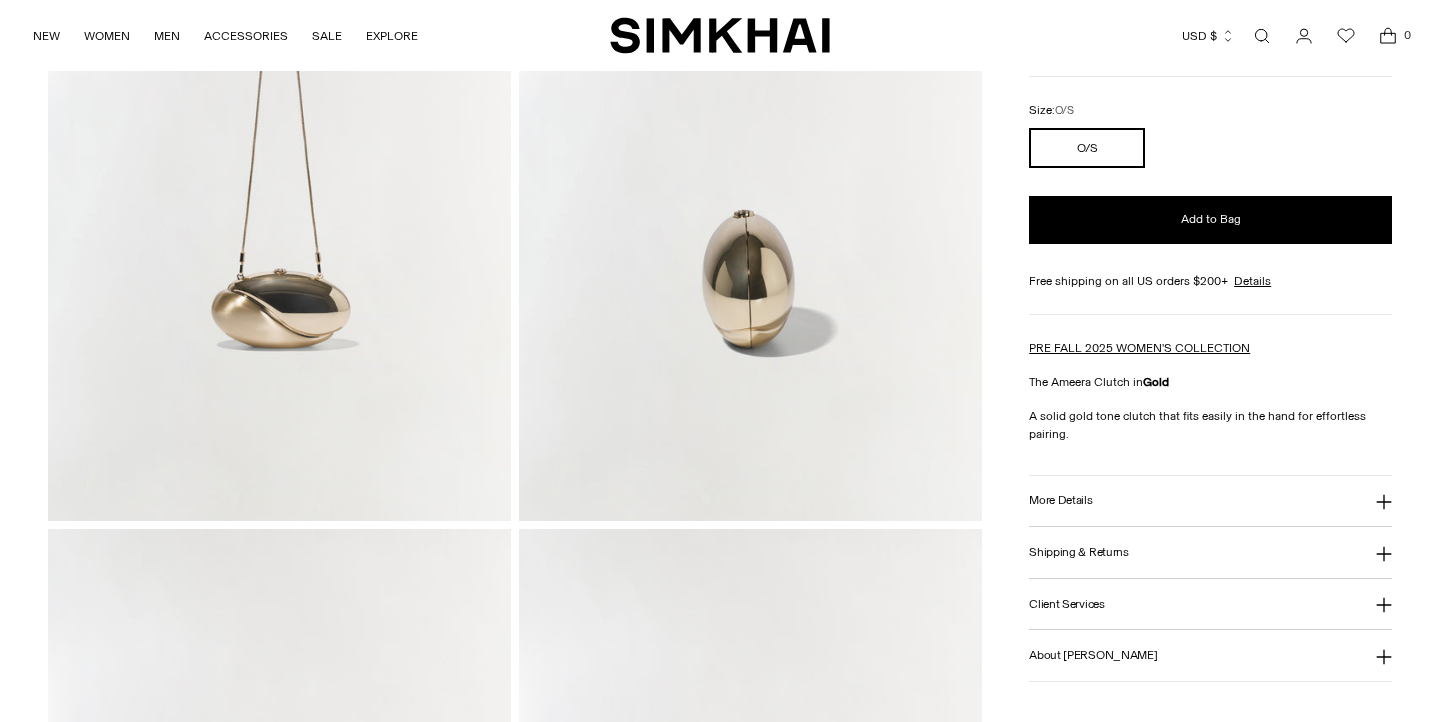 click on "More Details" at bounding box center (1060, 500) 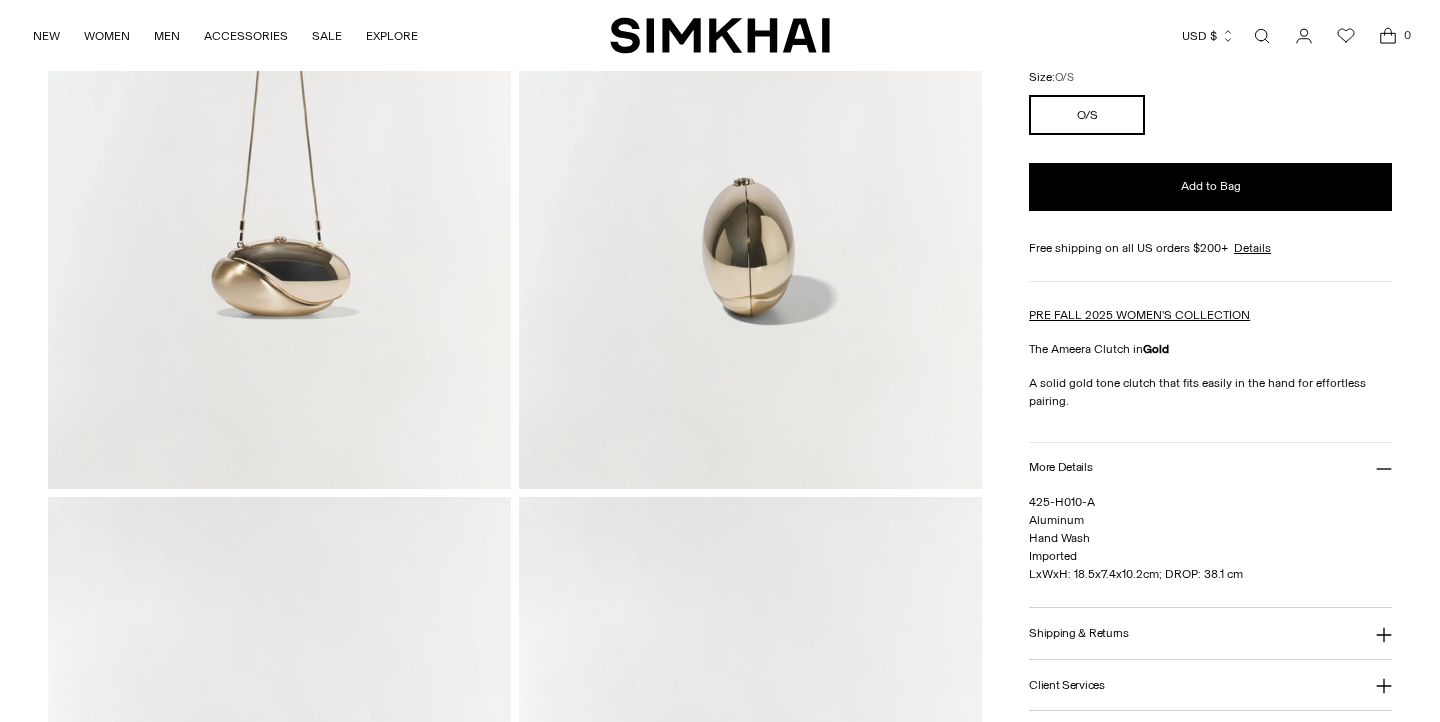 scroll, scrollTop: 352, scrollLeft: 0, axis: vertical 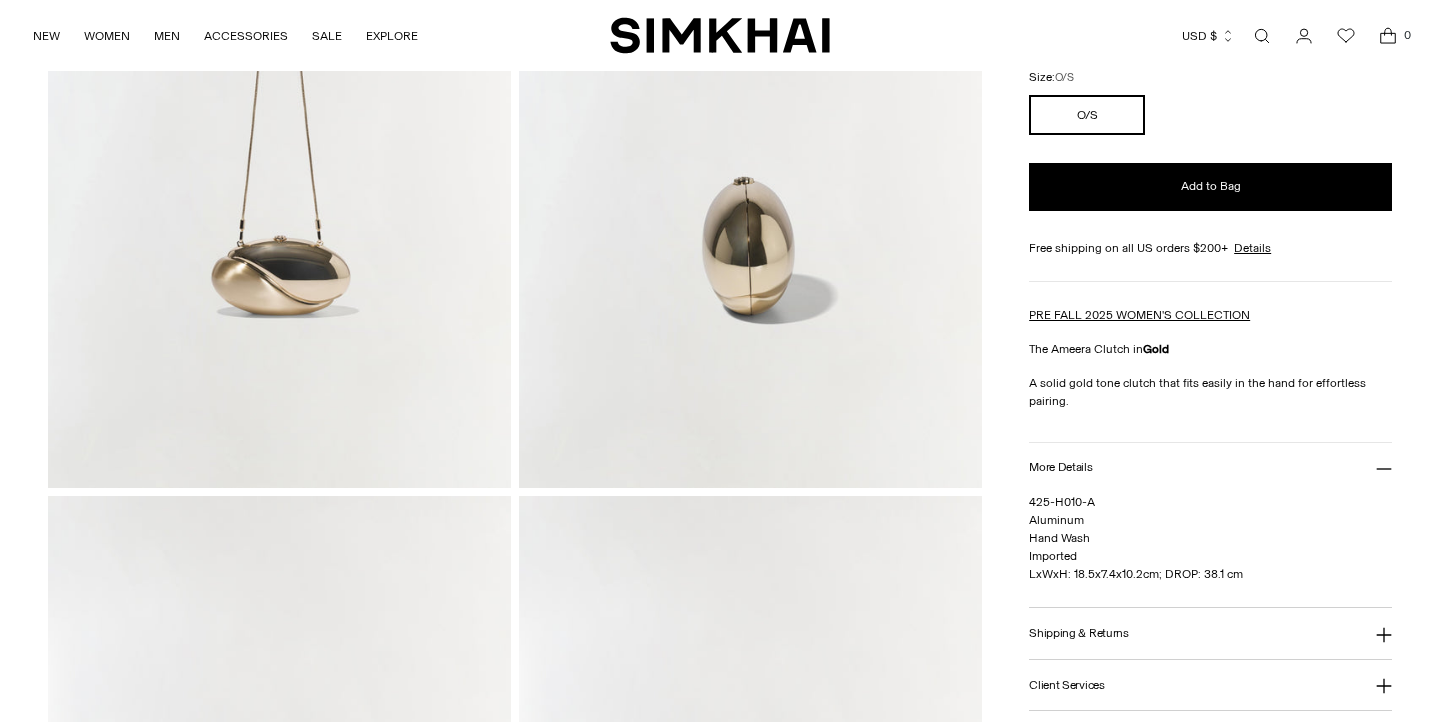 click on "425-H010-A   Aluminum   Hand Wash   Imported   LxWxH: 18.5x7.4x10.2cm; DROP: 38.1 cm" at bounding box center [1136, 538] 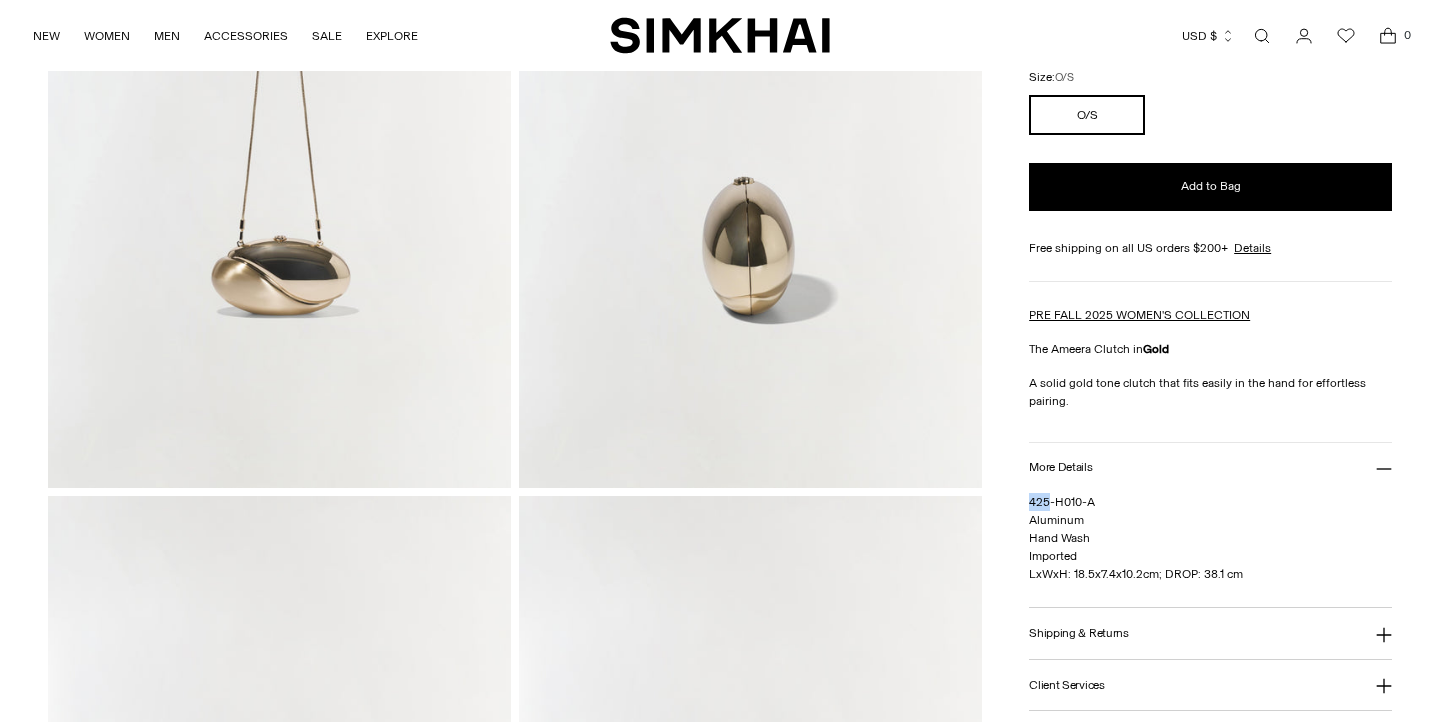 click on "425-H010-A   Aluminum   Hand Wash   Imported   LxWxH: 18.5x7.4x10.2cm; DROP: 38.1 cm" at bounding box center [1136, 538] 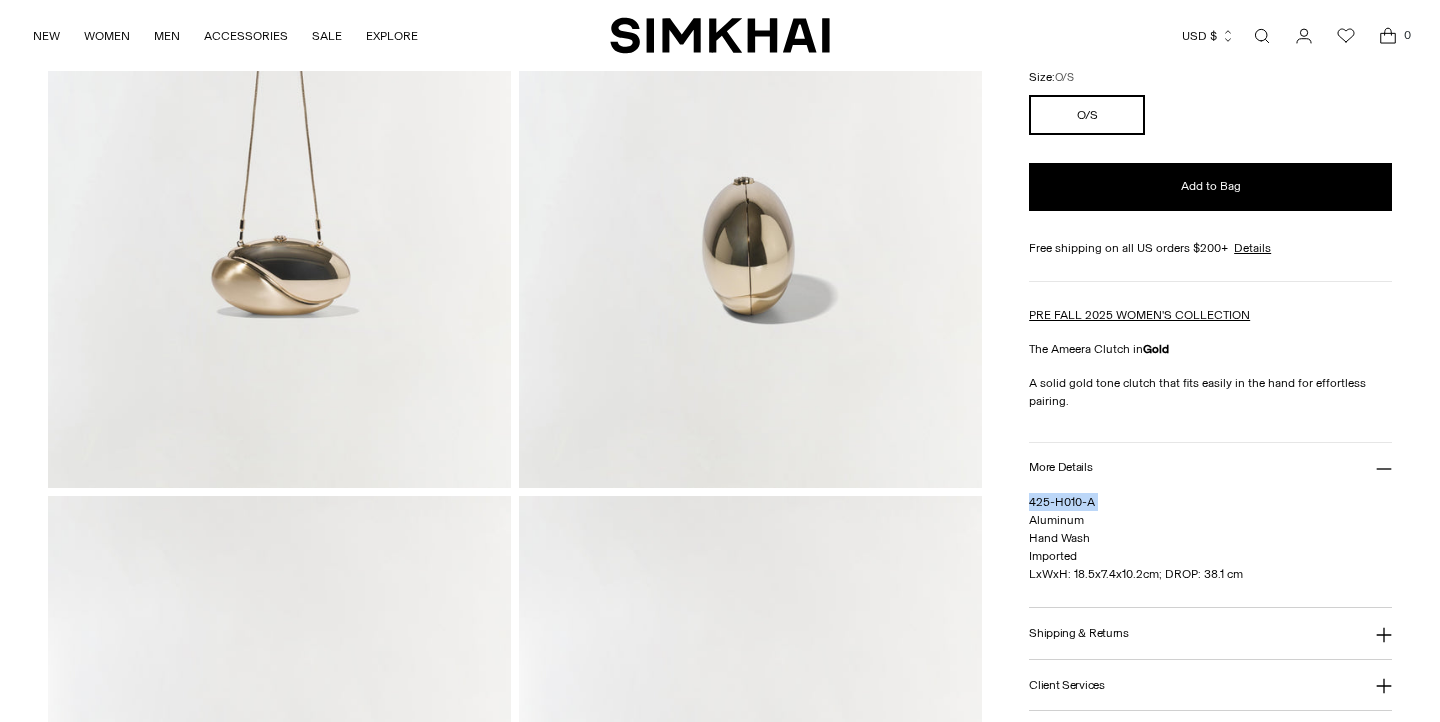 copy on "425-H010-A" 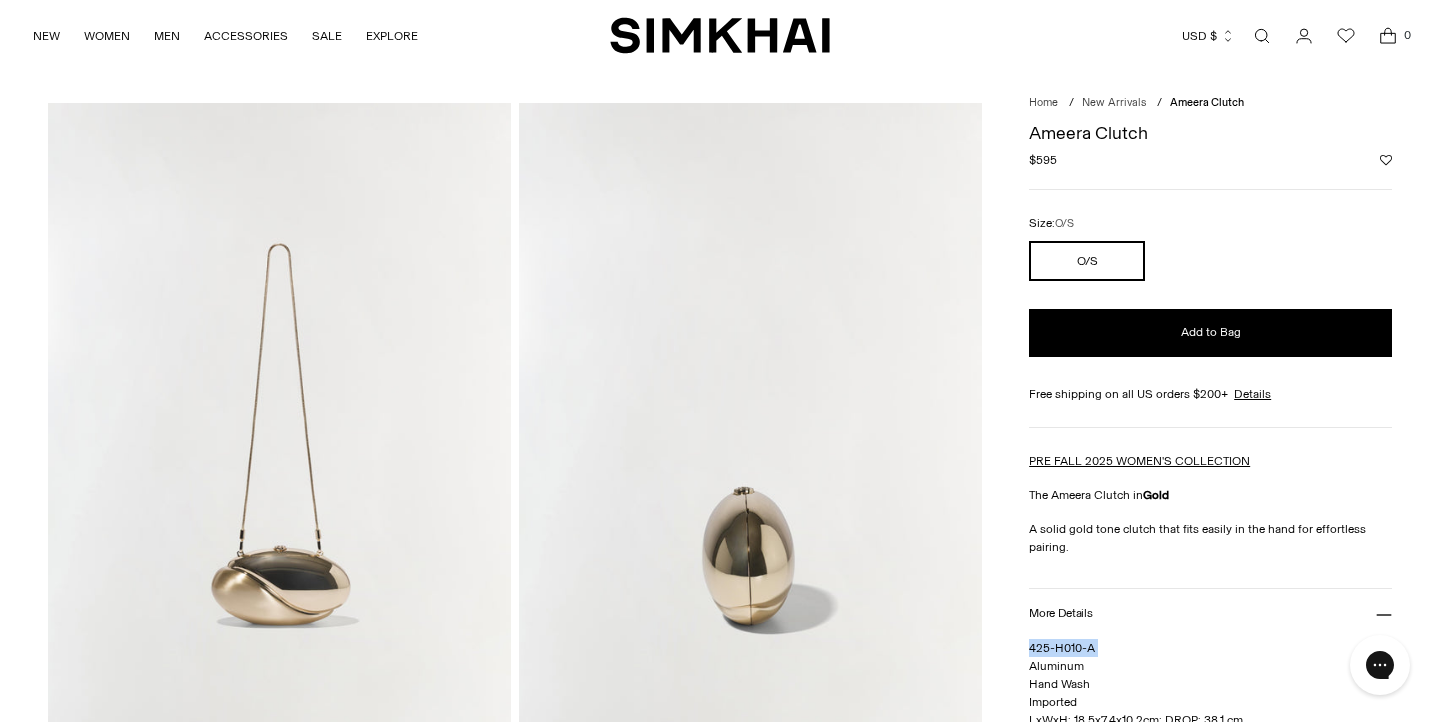 scroll, scrollTop: 31, scrollLeft: 0, axis: vertical 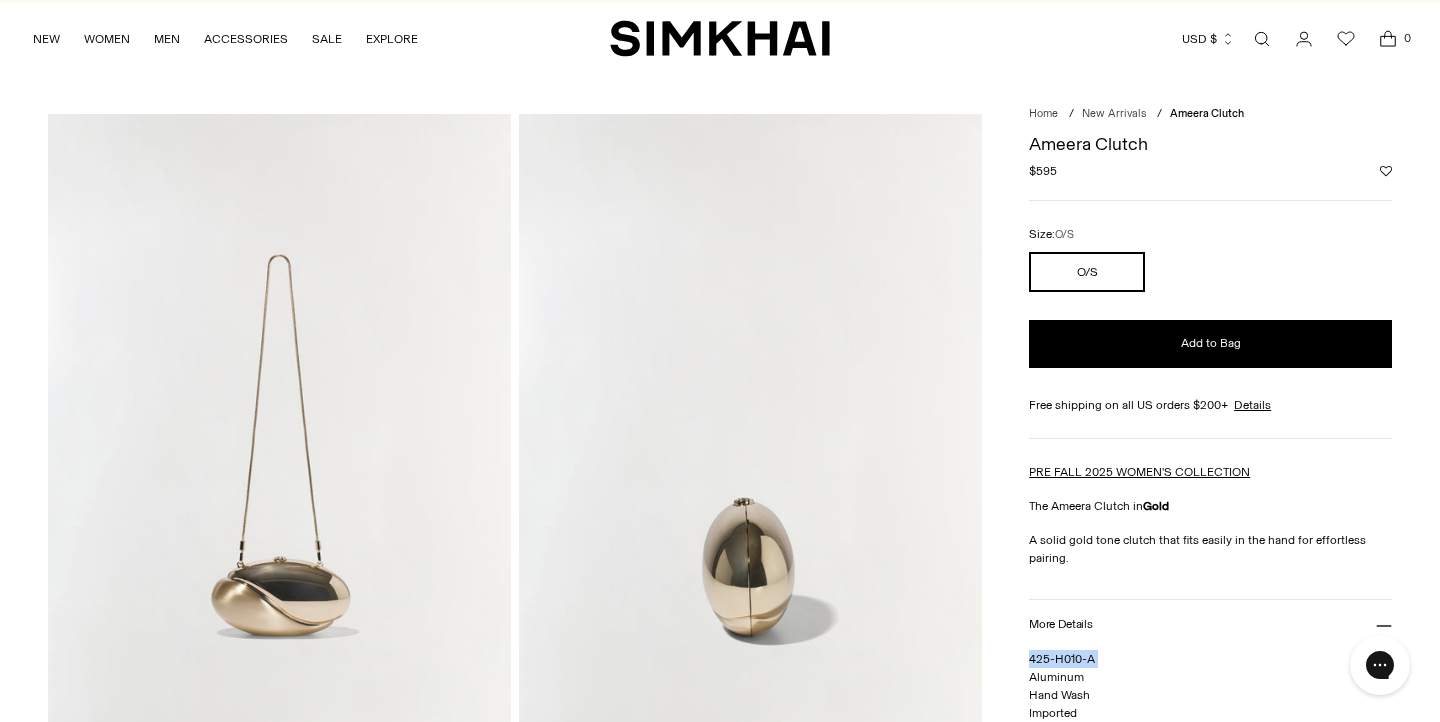 click on "USD $" at bounding box center (1208, 39) 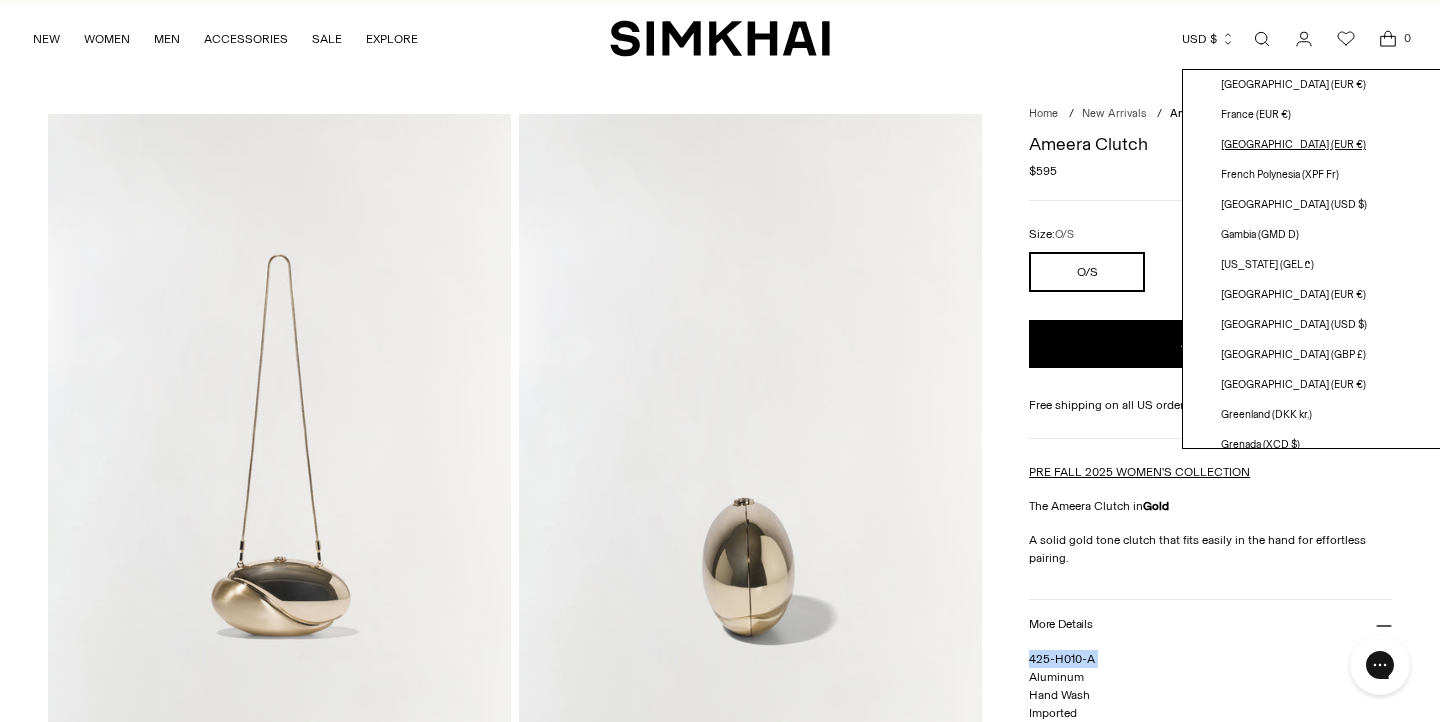 scroll, scrollTop: 1870, scrollLeft: 0, axis: vertical 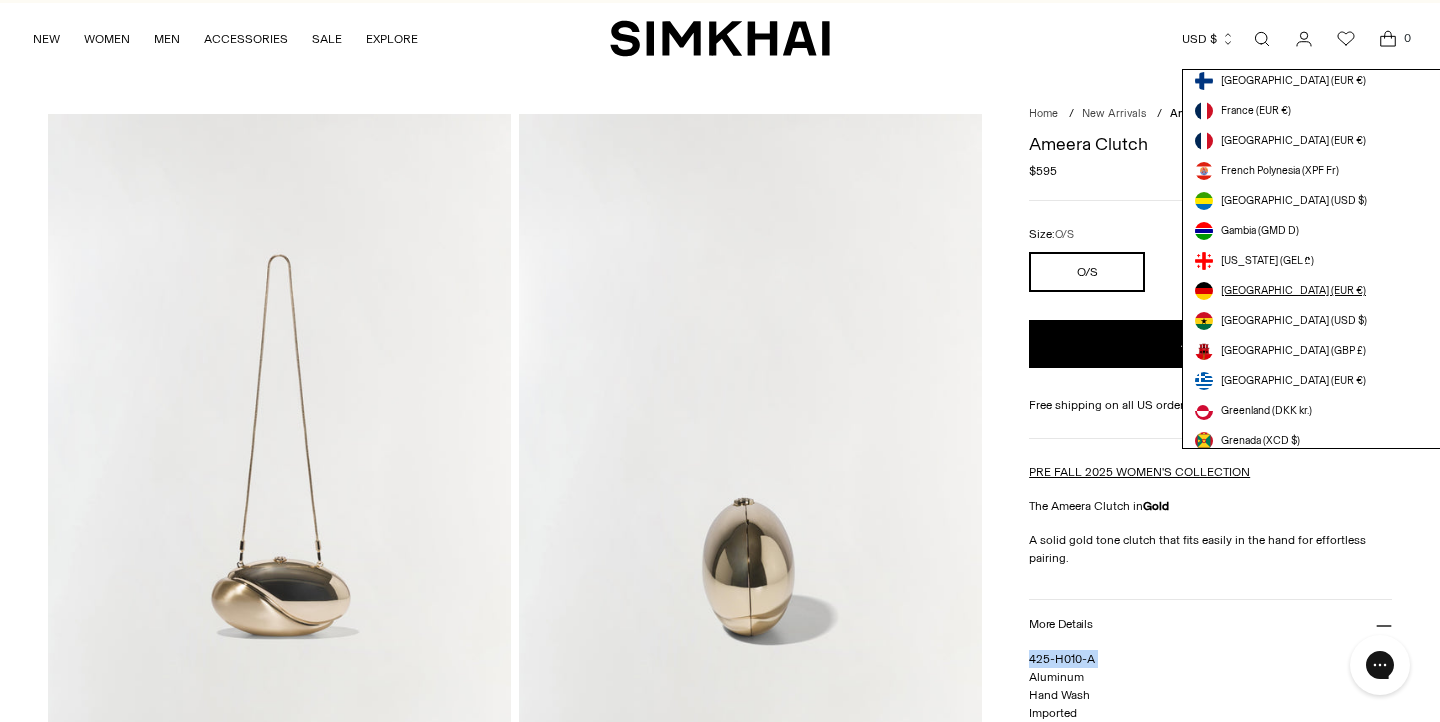 click on "[GEOGRAPHIC_DATA] (EUR
€)" at bounding box center (1293, 291) 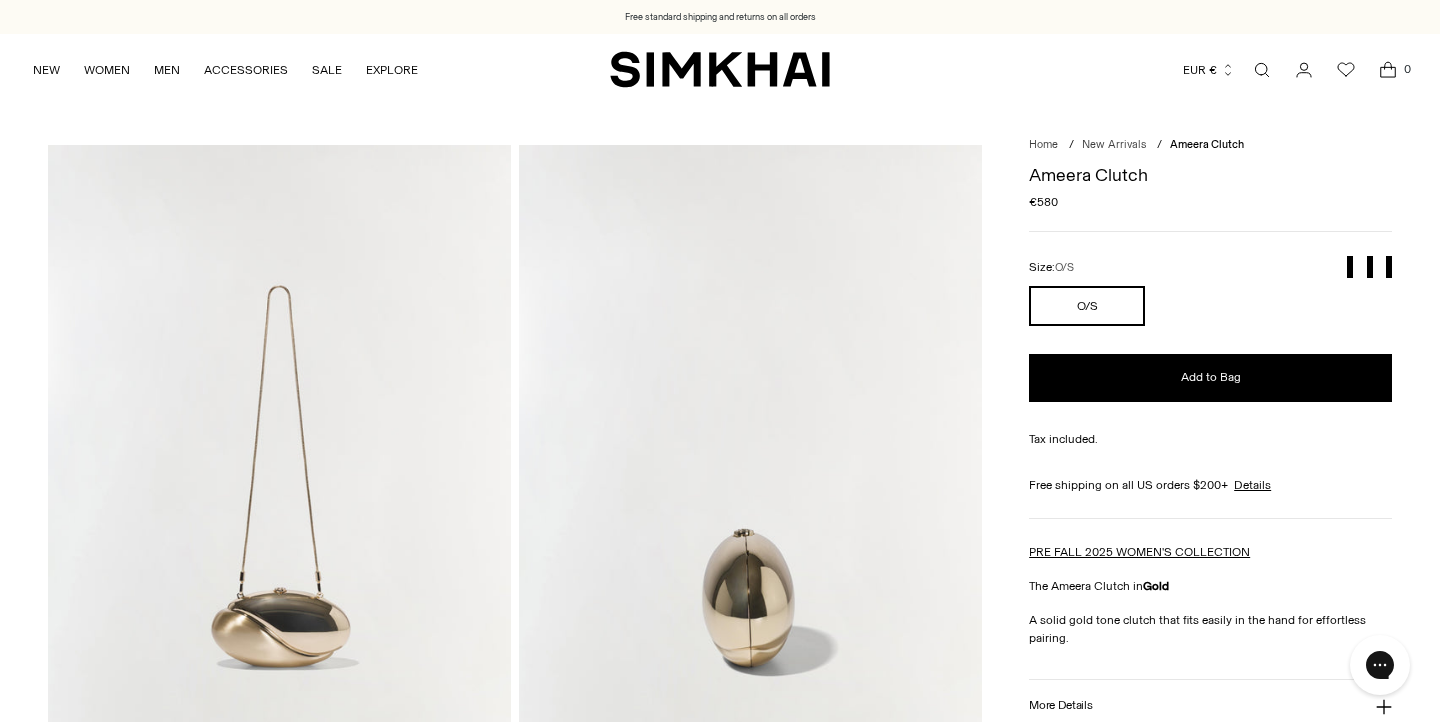 scroll, scrollTop: 0, scrollLeft: 0, axis: both 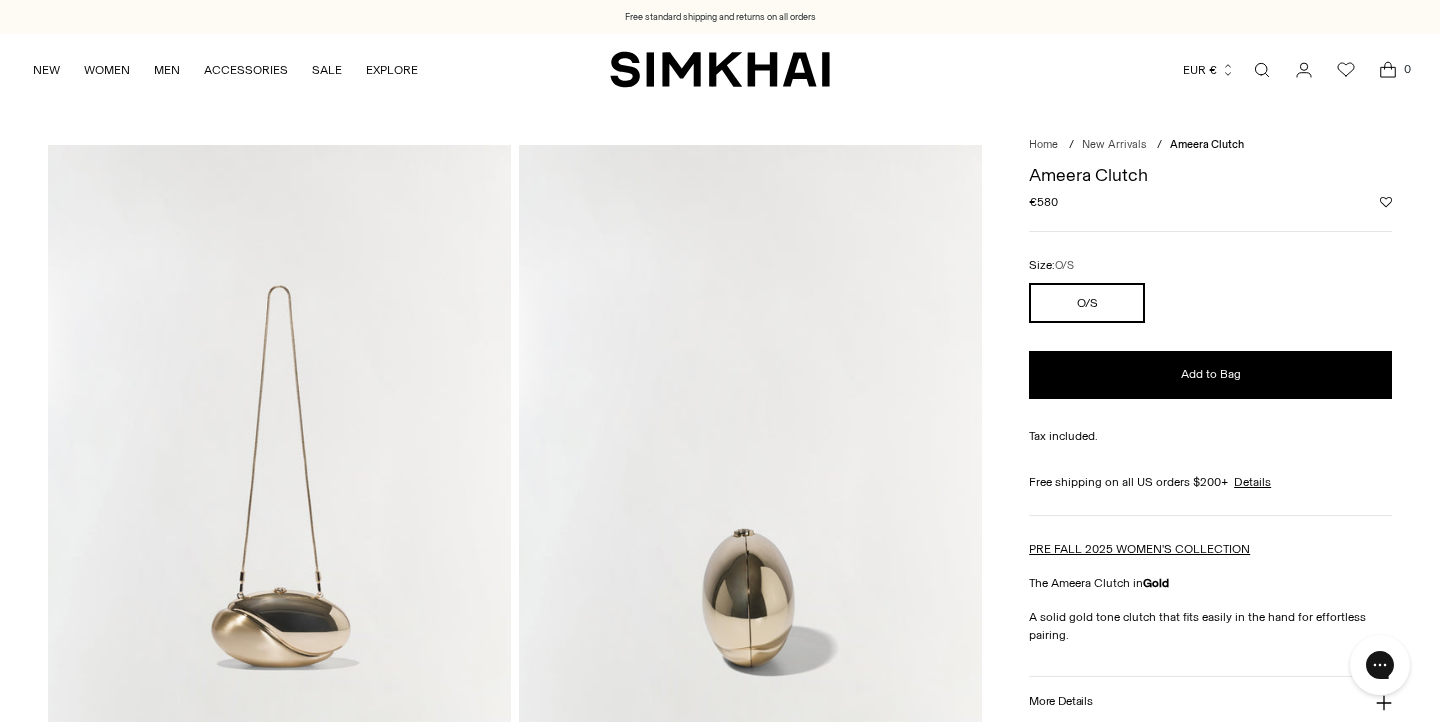 click at bounding box center [279, 492] 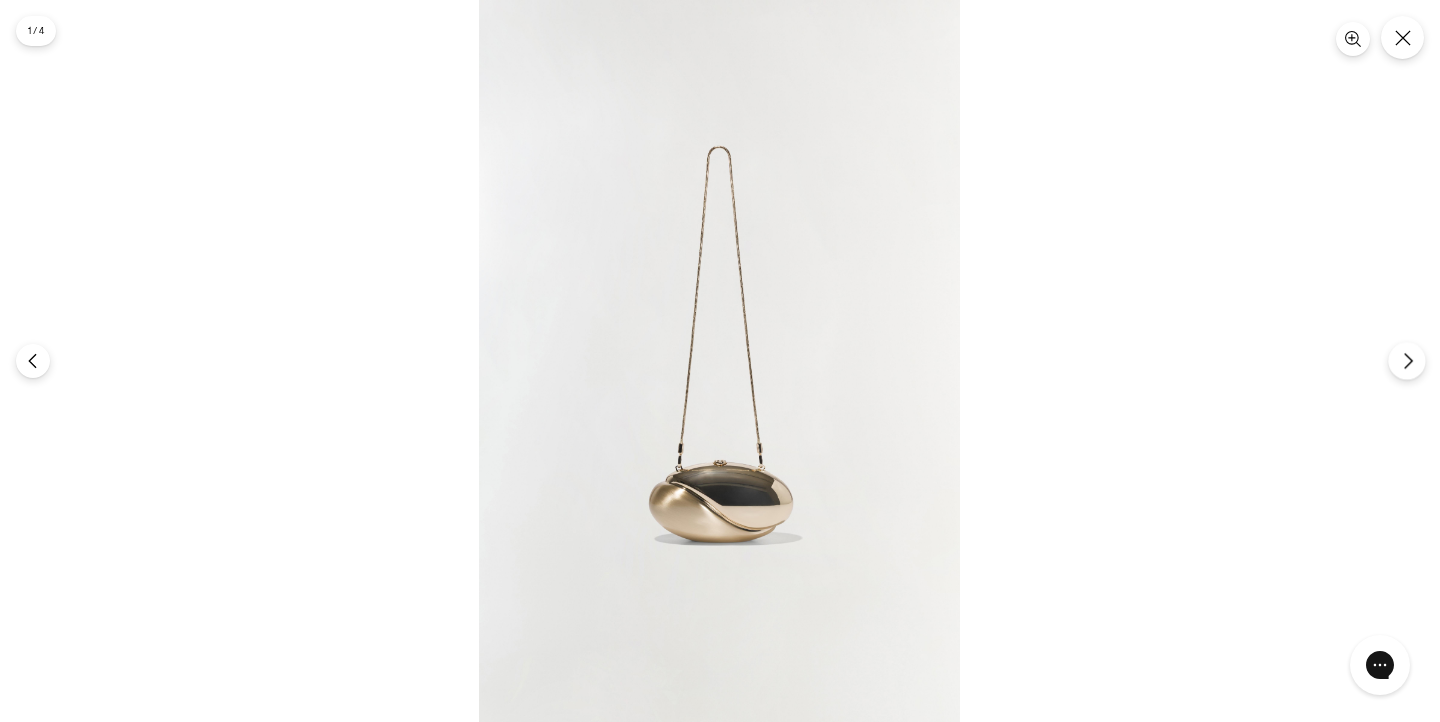click at bounding box center [1406, 360] 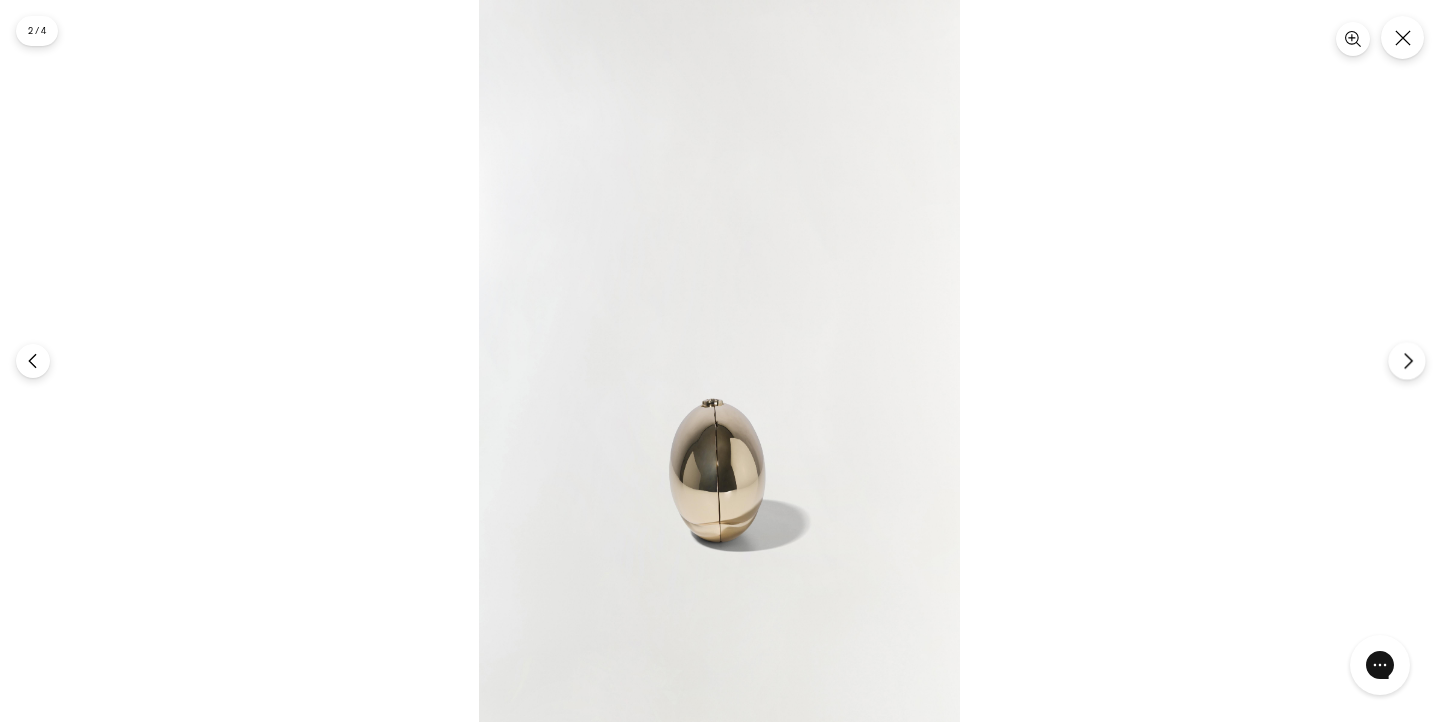 click 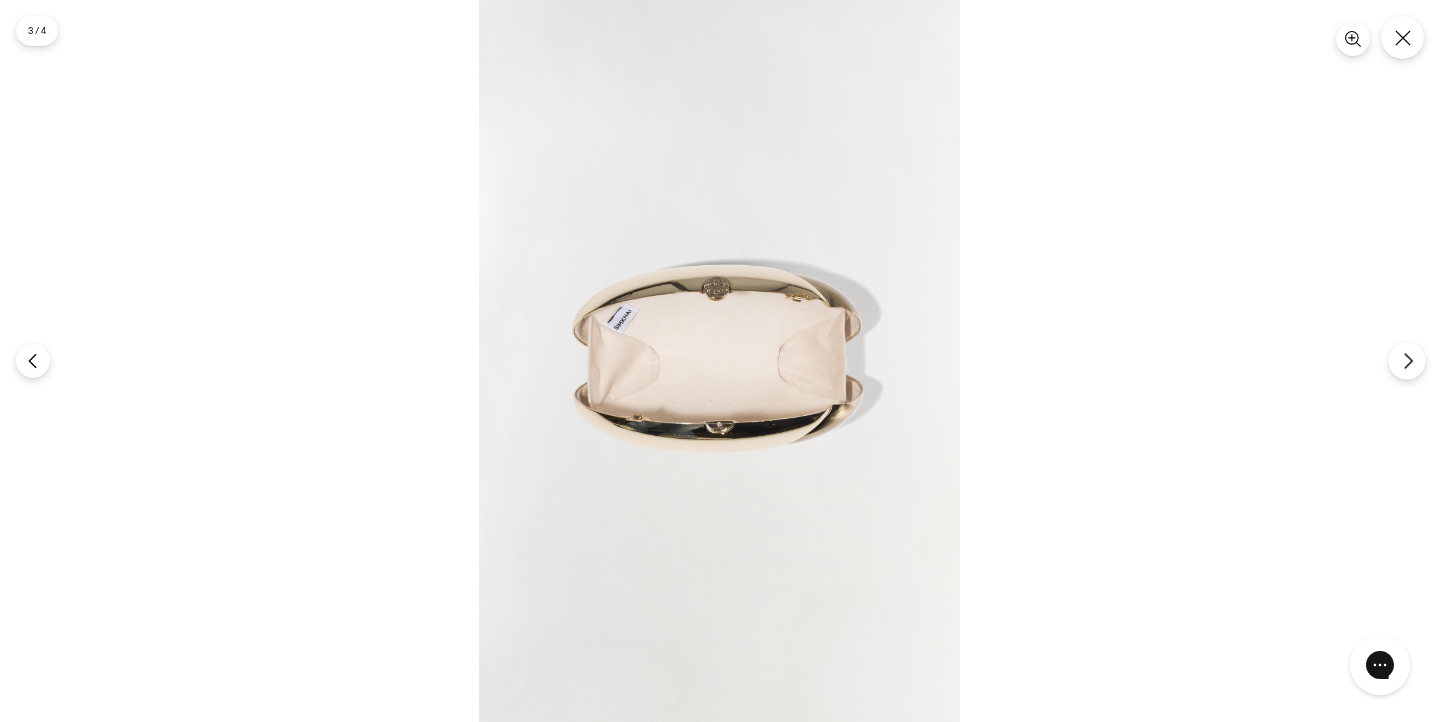 click 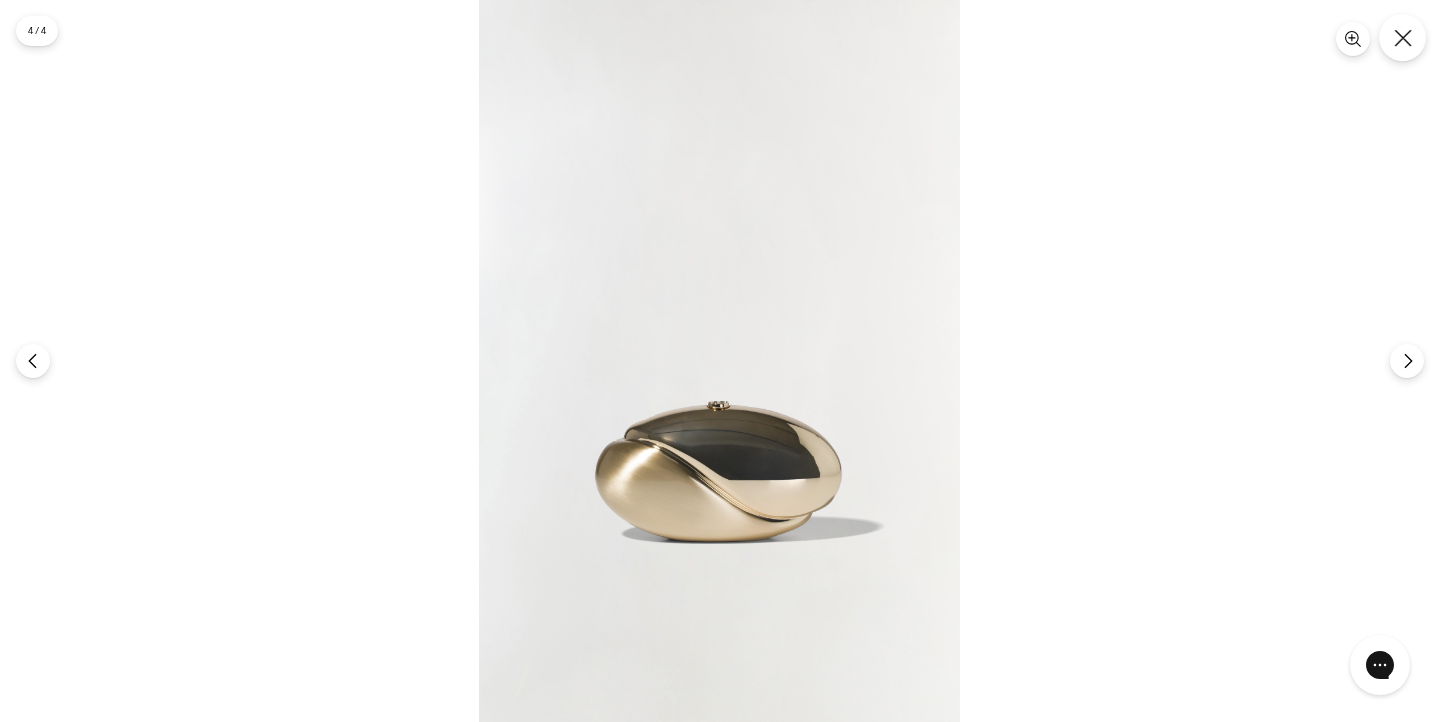 click 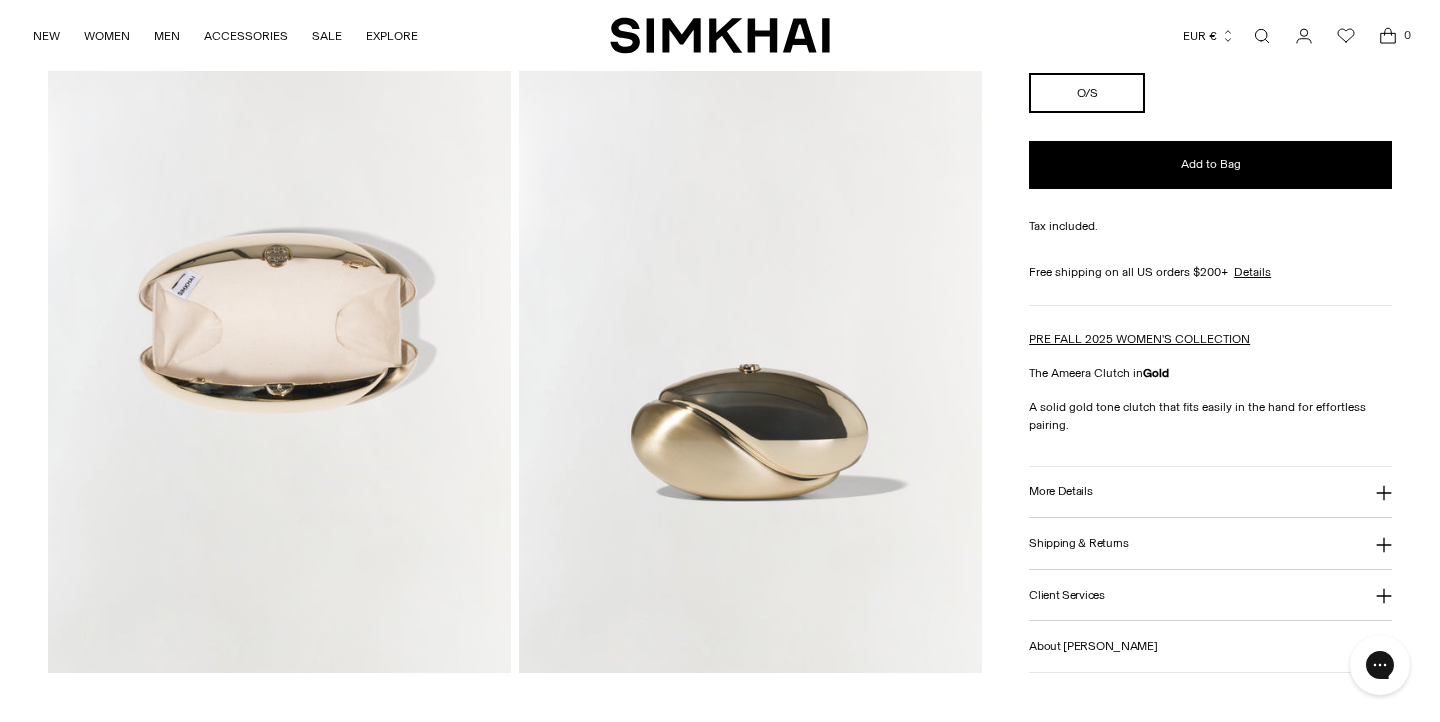 scroll, scrollTop: 864, scrollLeft: 0, axis: vertical 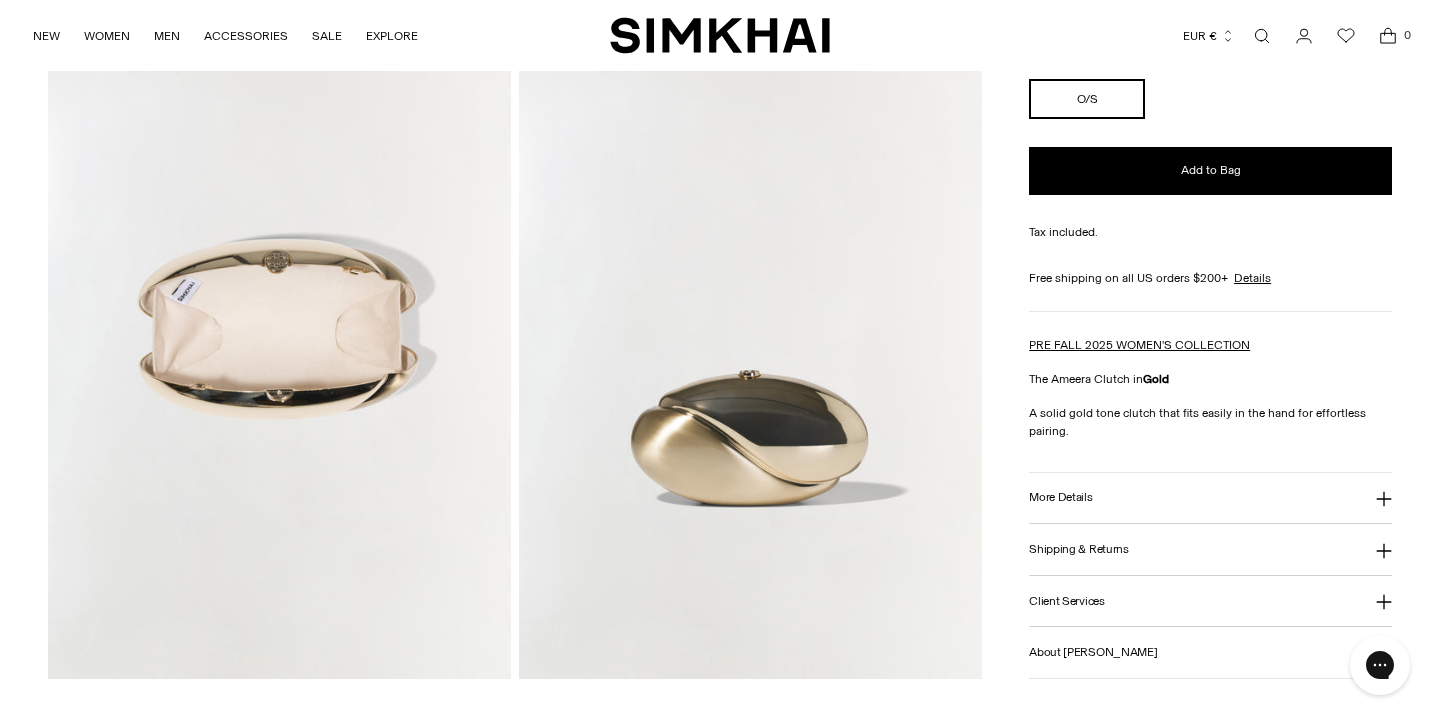 click on "More Details" at bounding box center [1060, 497] 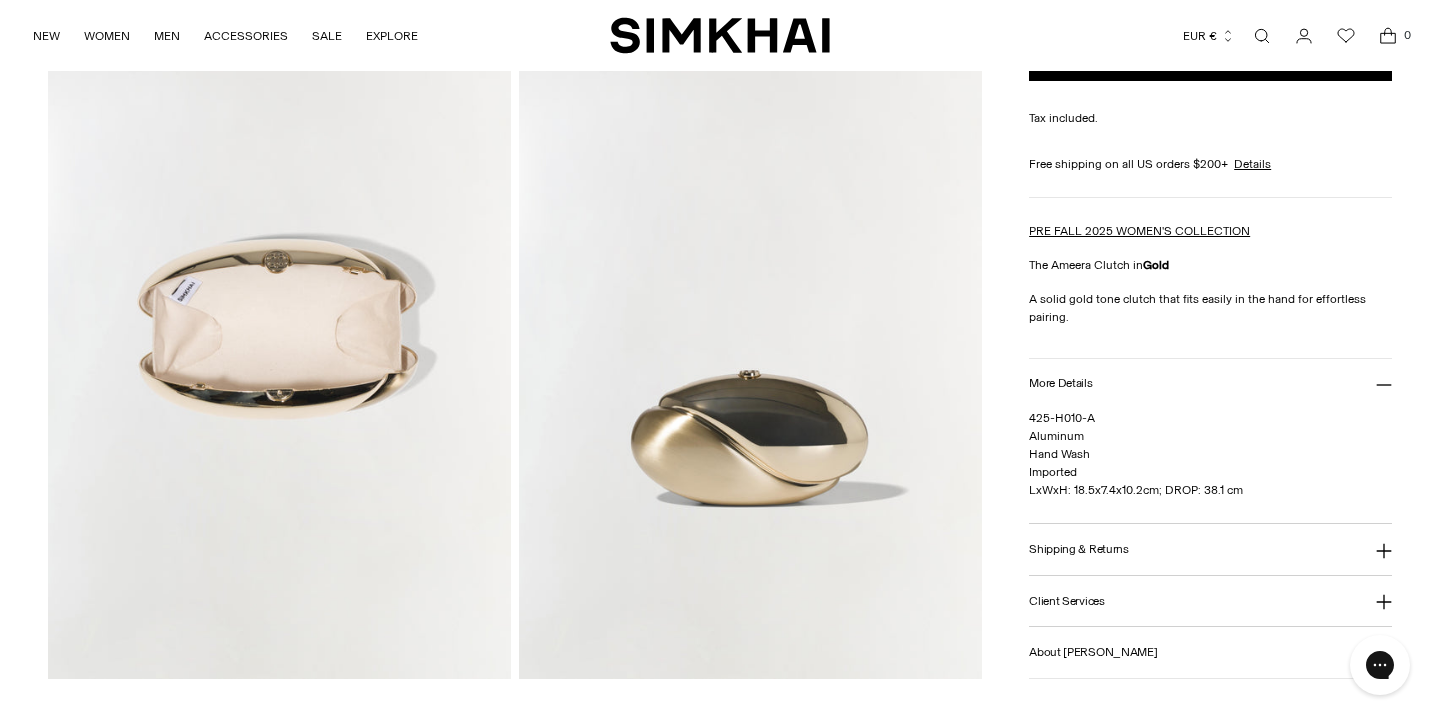 click at bounding box center [750, 331] 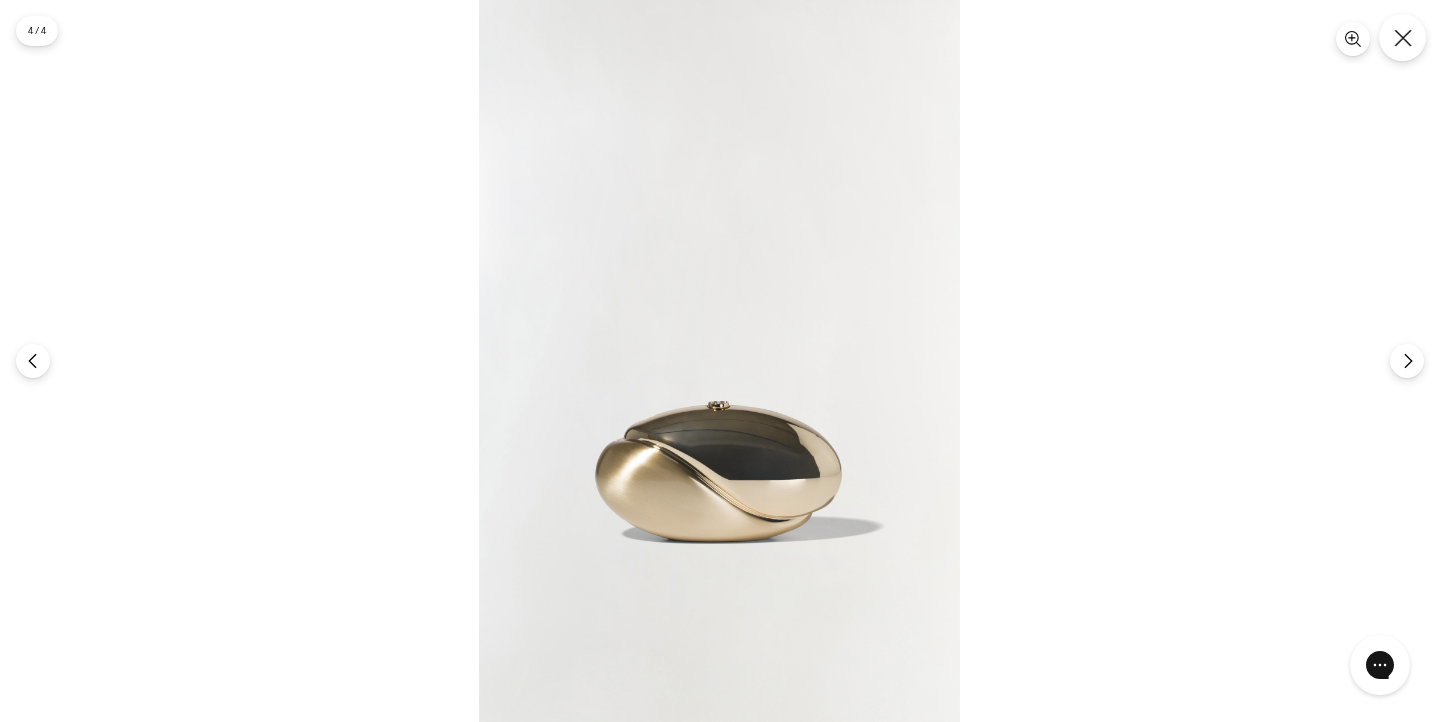 click 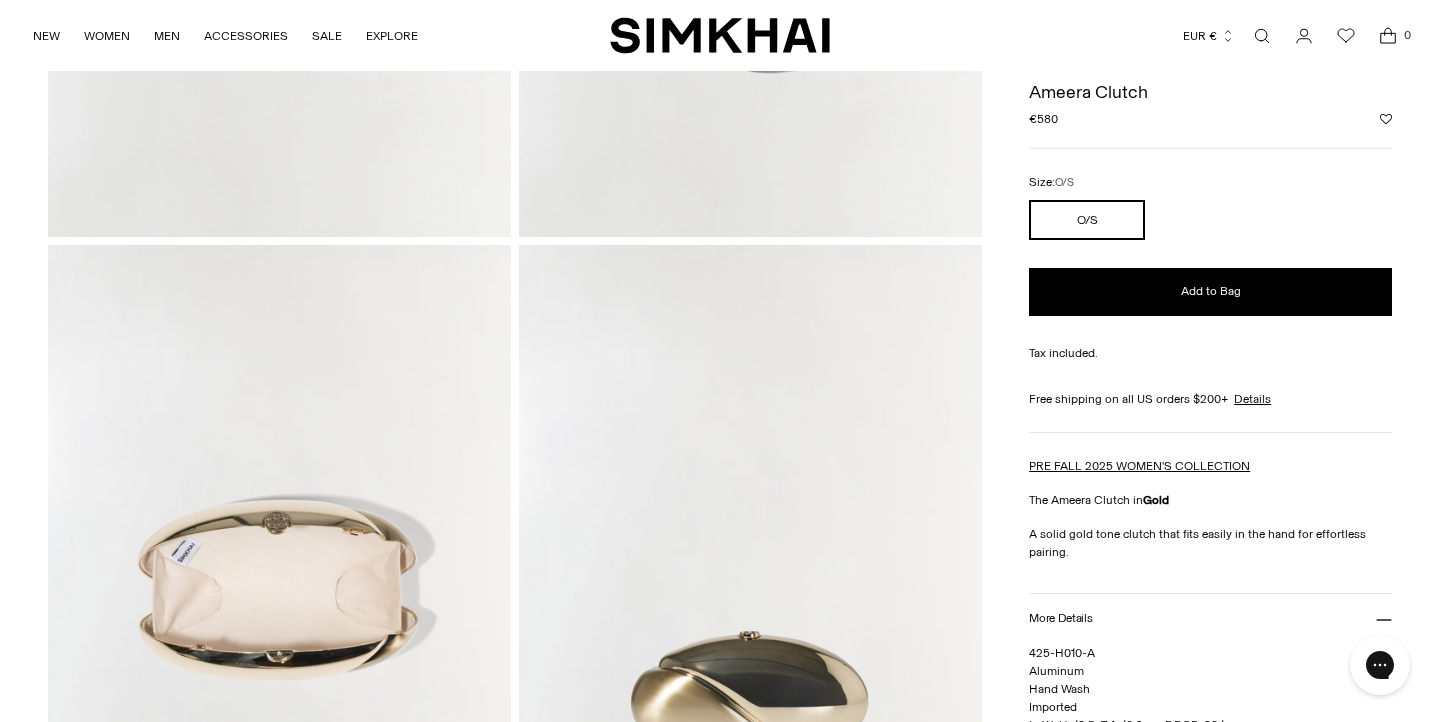 scroll, scrollTop: 493, scrollLeft: 0, axis: vertical 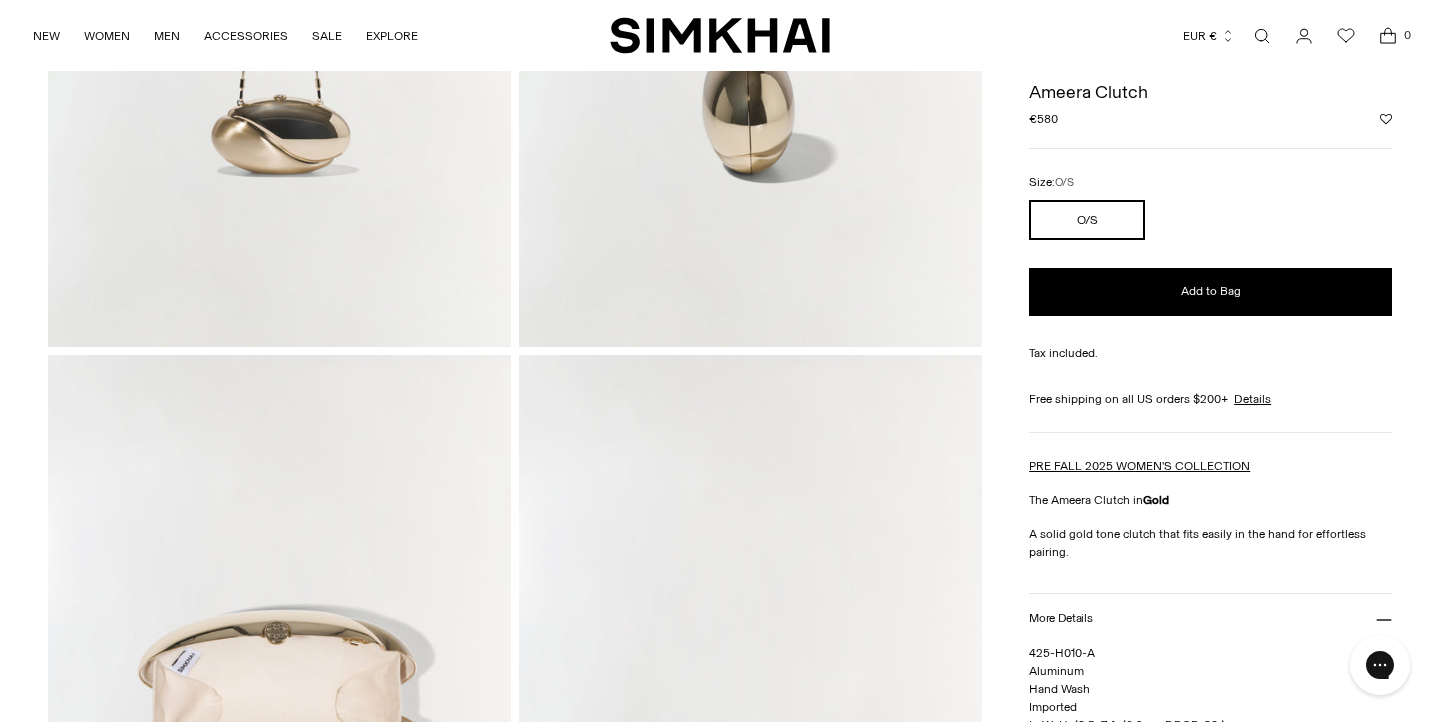 click on "Ameera Clutch" at bounding box center [1210, 92] 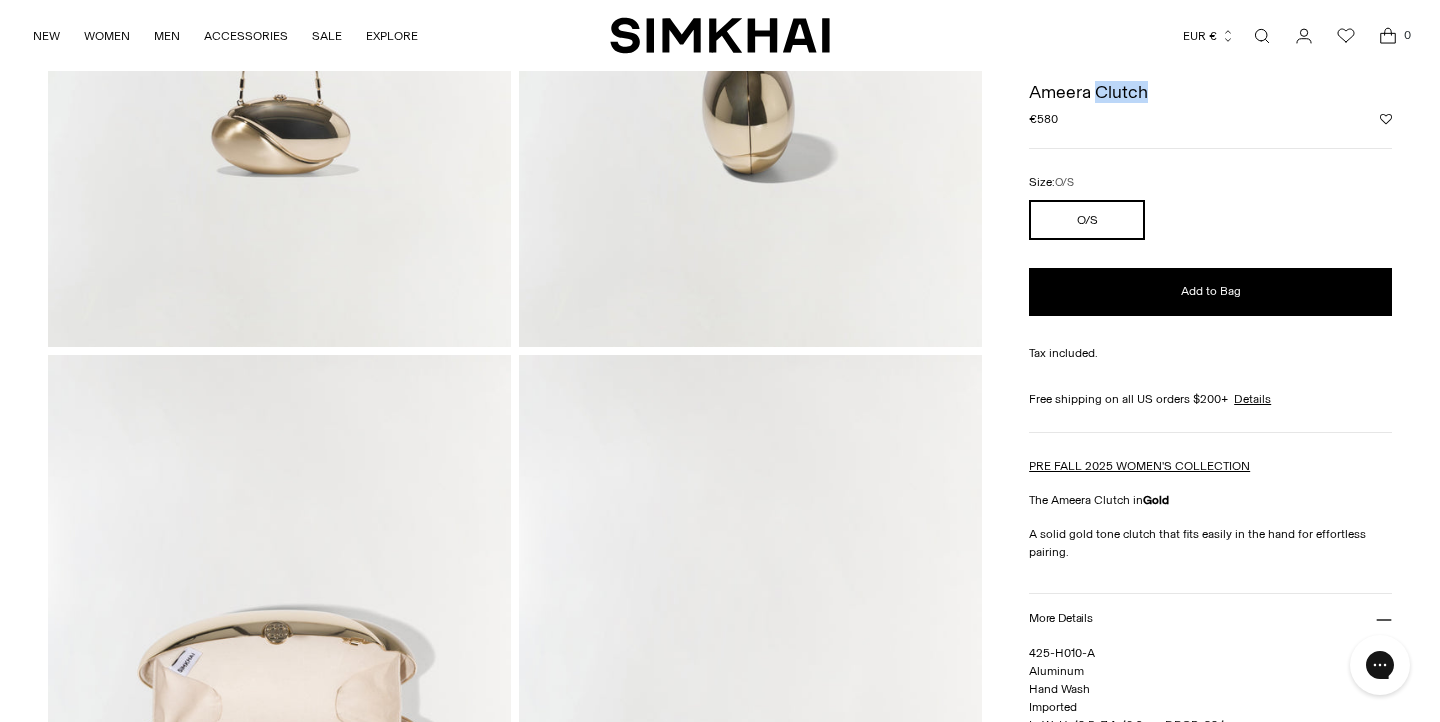 click on "Ameera Clutch" at bounding box center (1210, 92) 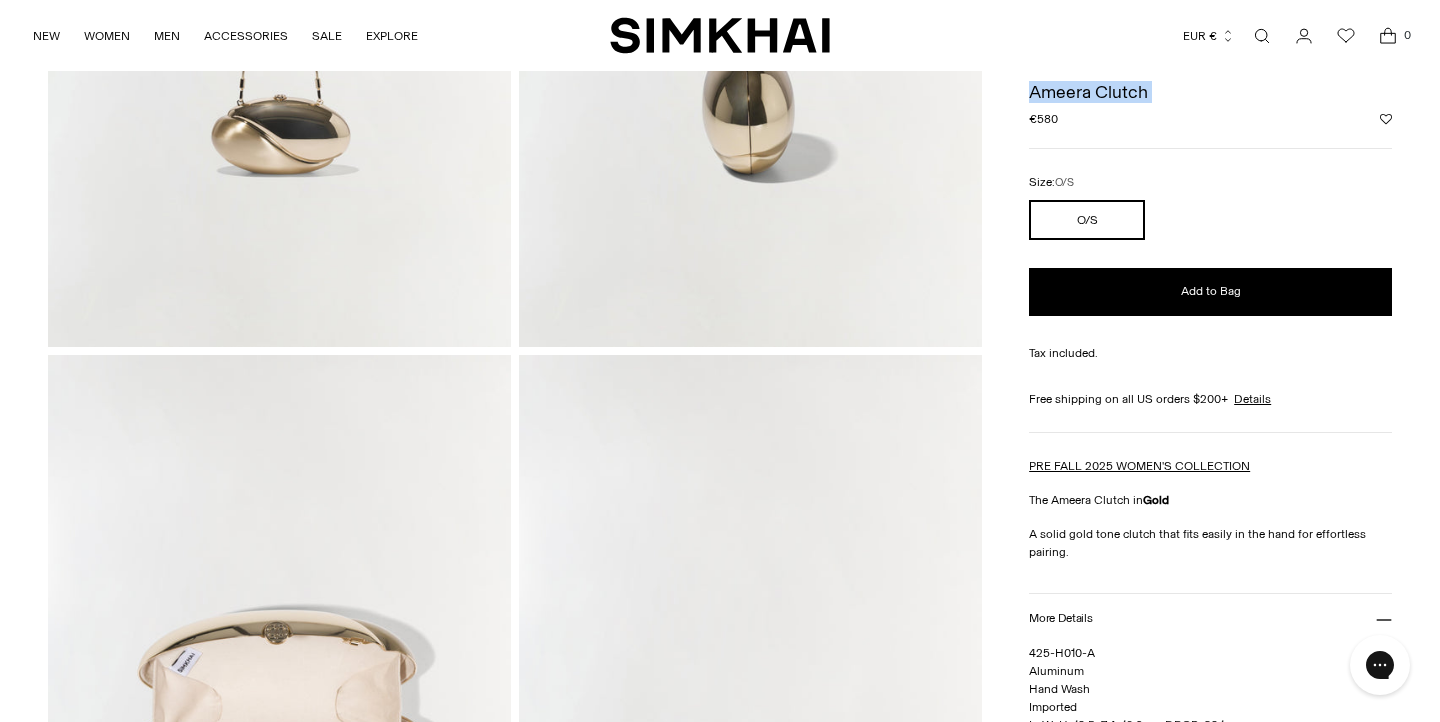 copy on "Ameera Clutch" 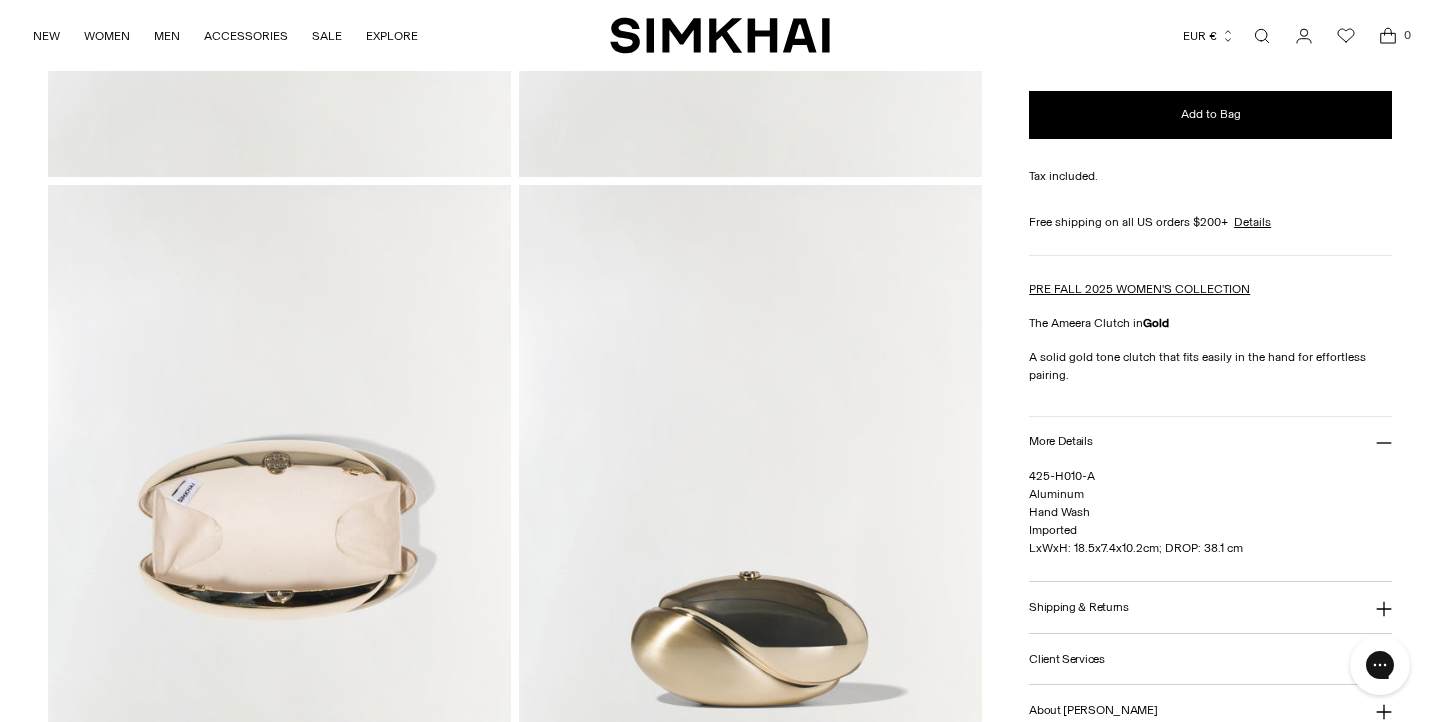scroll, scrollTop: 675, scrollLeft: 0, axis: vertical 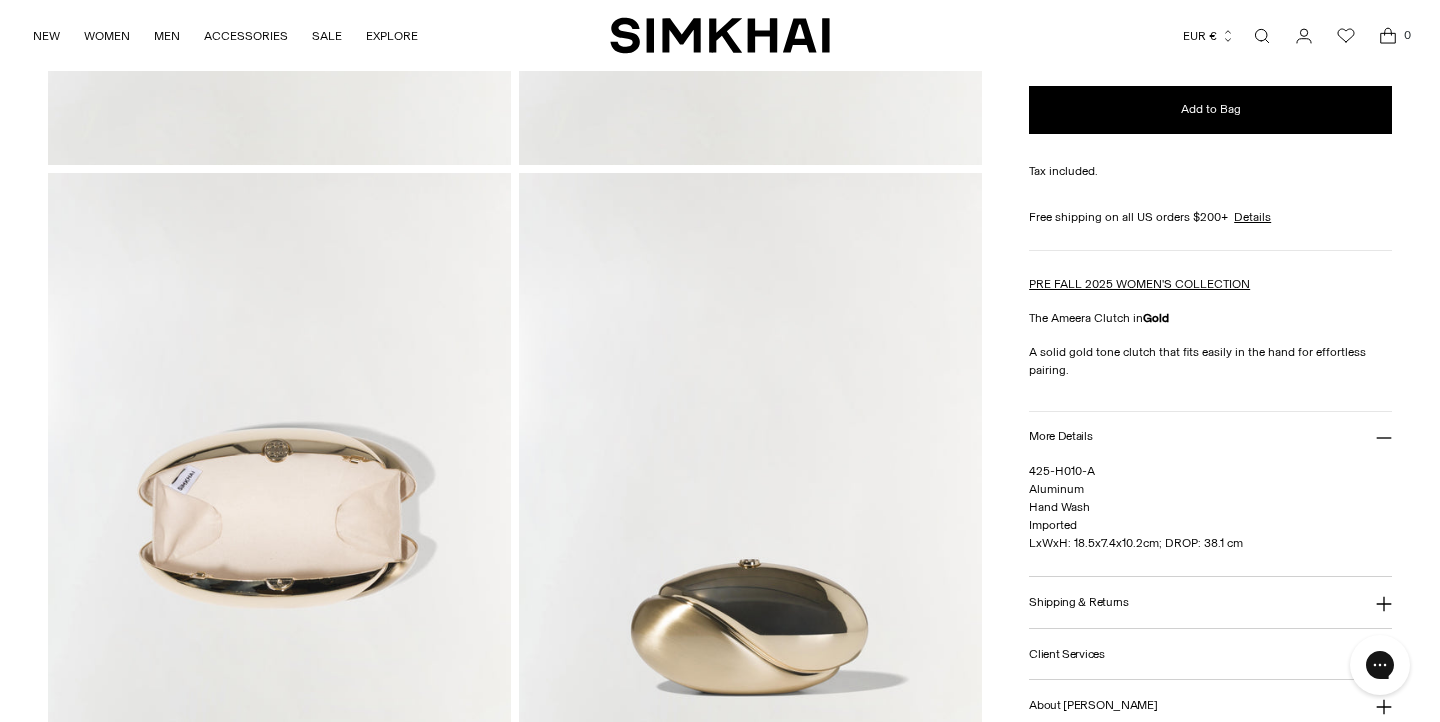 drag, startPoint x: 1028, startPoint y: 466, endPoint x: 1223, endPoint y: 535, distance: 206.84776 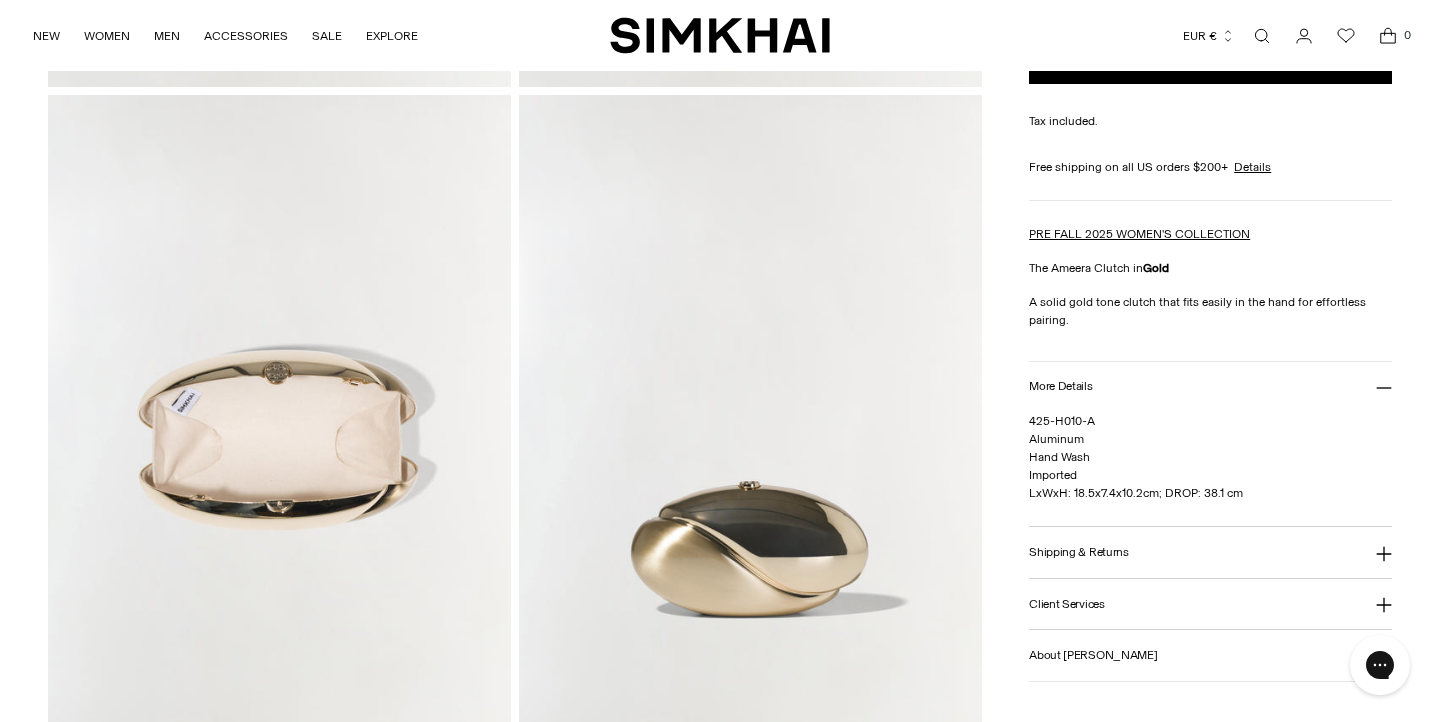 scroll, scrollTop: 762, scrollLeft: 0, axis: vertical 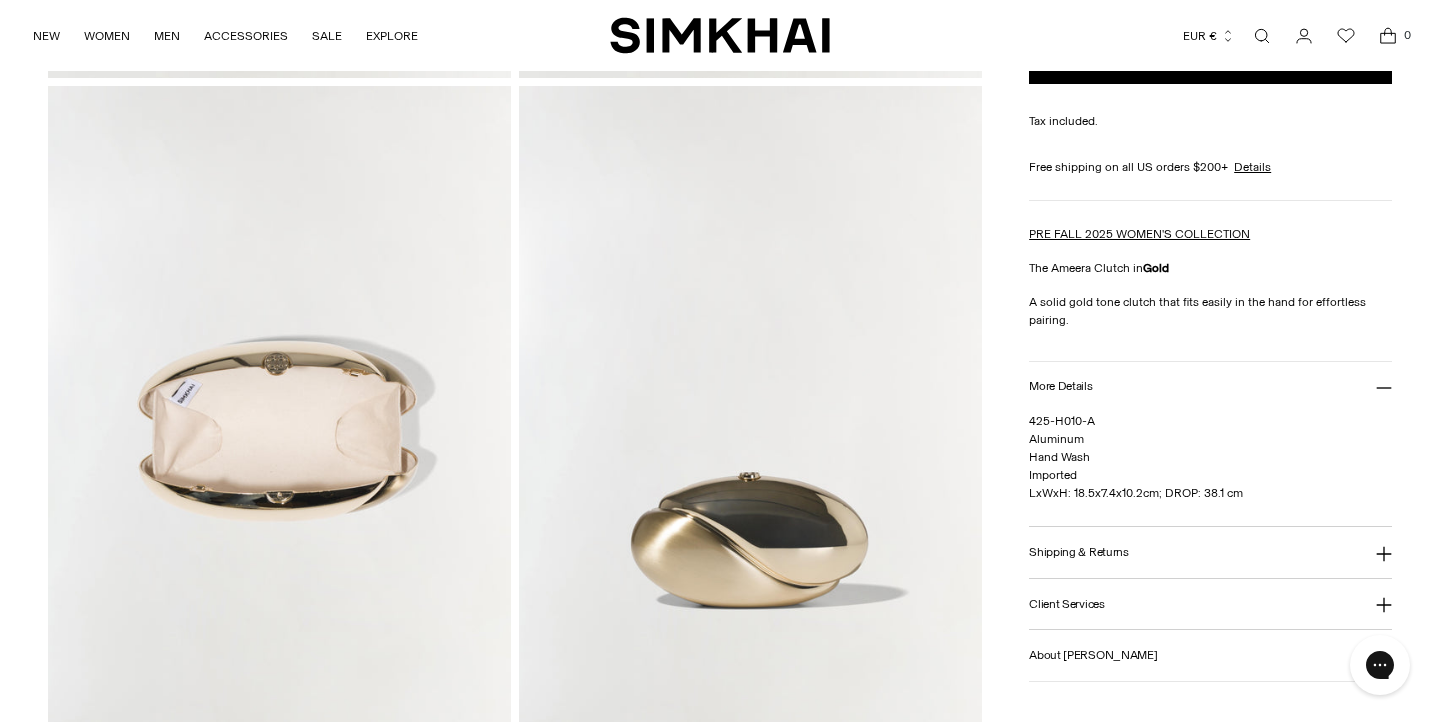 drag, startPoint x: 1028, startPoint y: 261, endPoint x: 1079, endPoint y: 312, distance: 72.12489 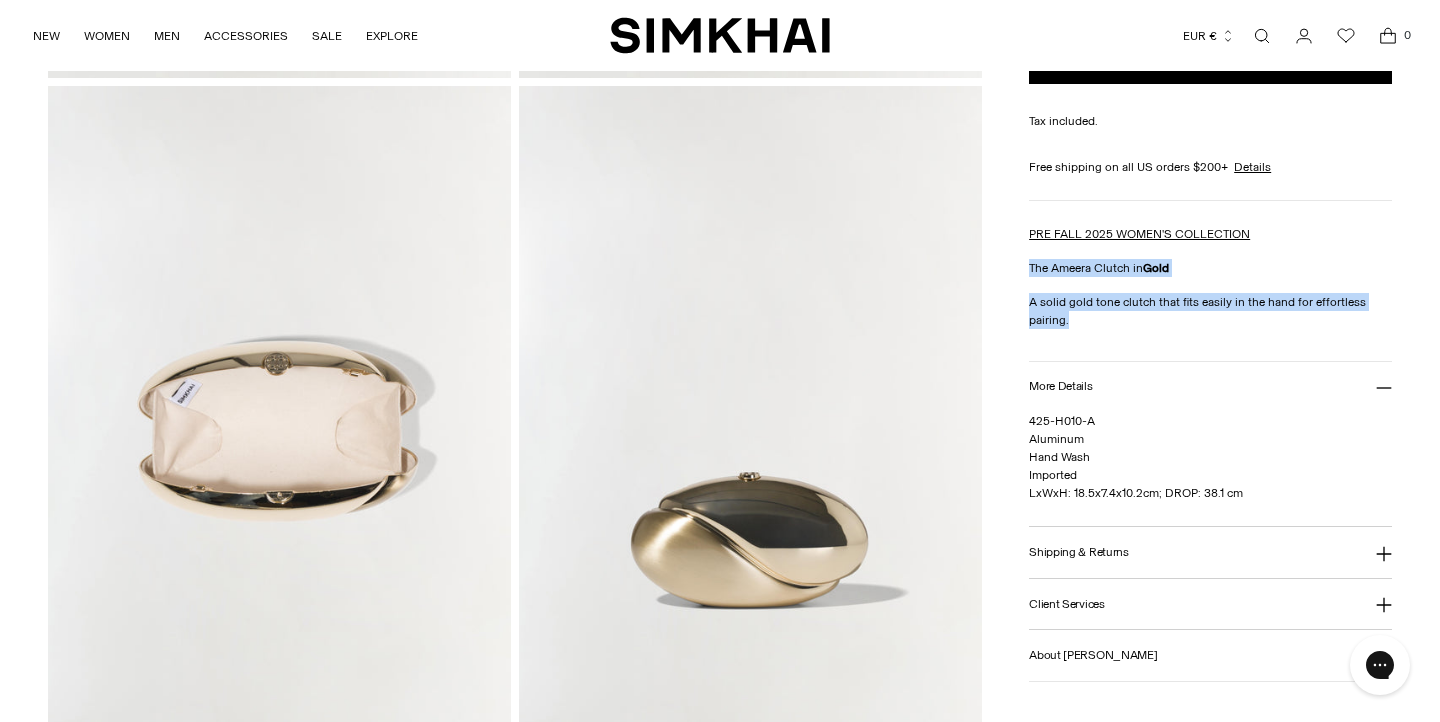 copy on "The Ameera Clutch in  Gold
A solid gold tone clutch that fits easily in the hand for effortless pairing." 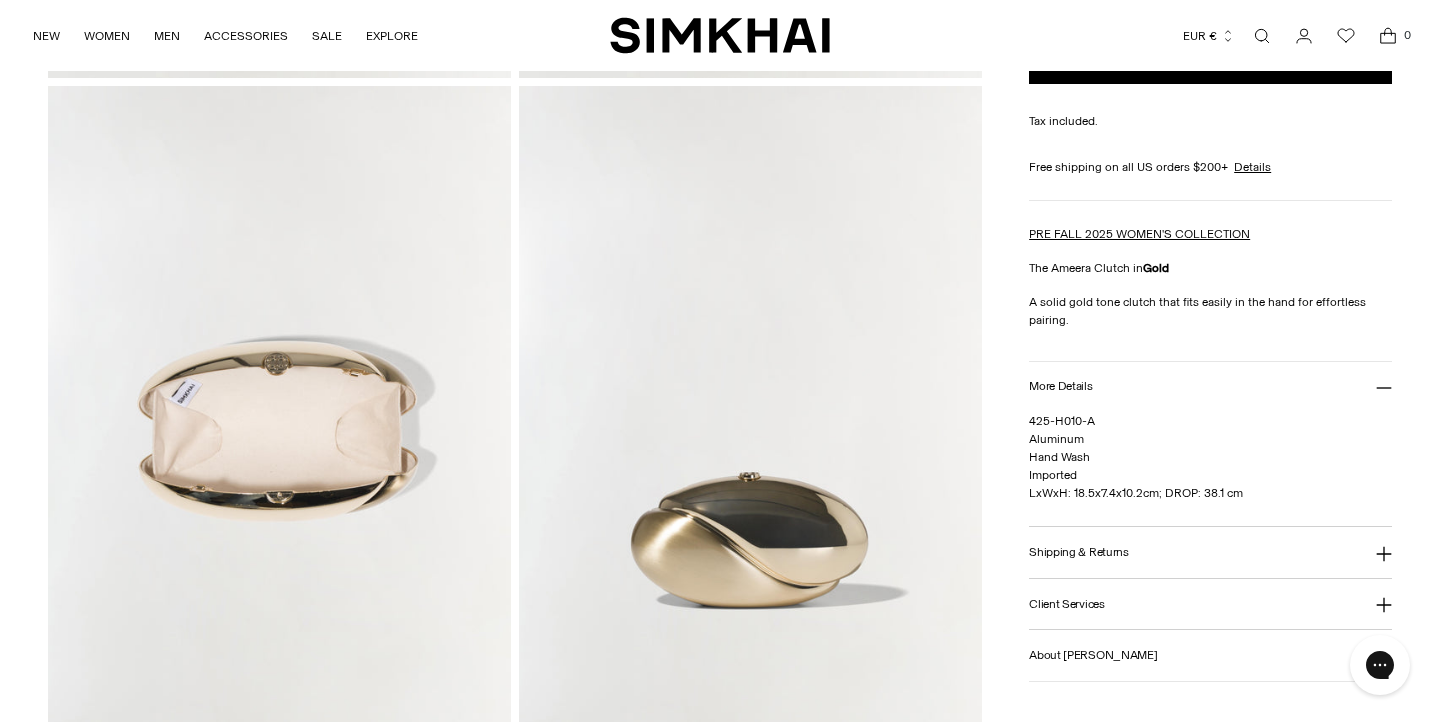 drag, startPoint x: 1032, startPoint y: 438, endPoint x: 1250, endPoint y: 494, distance: 225.07776 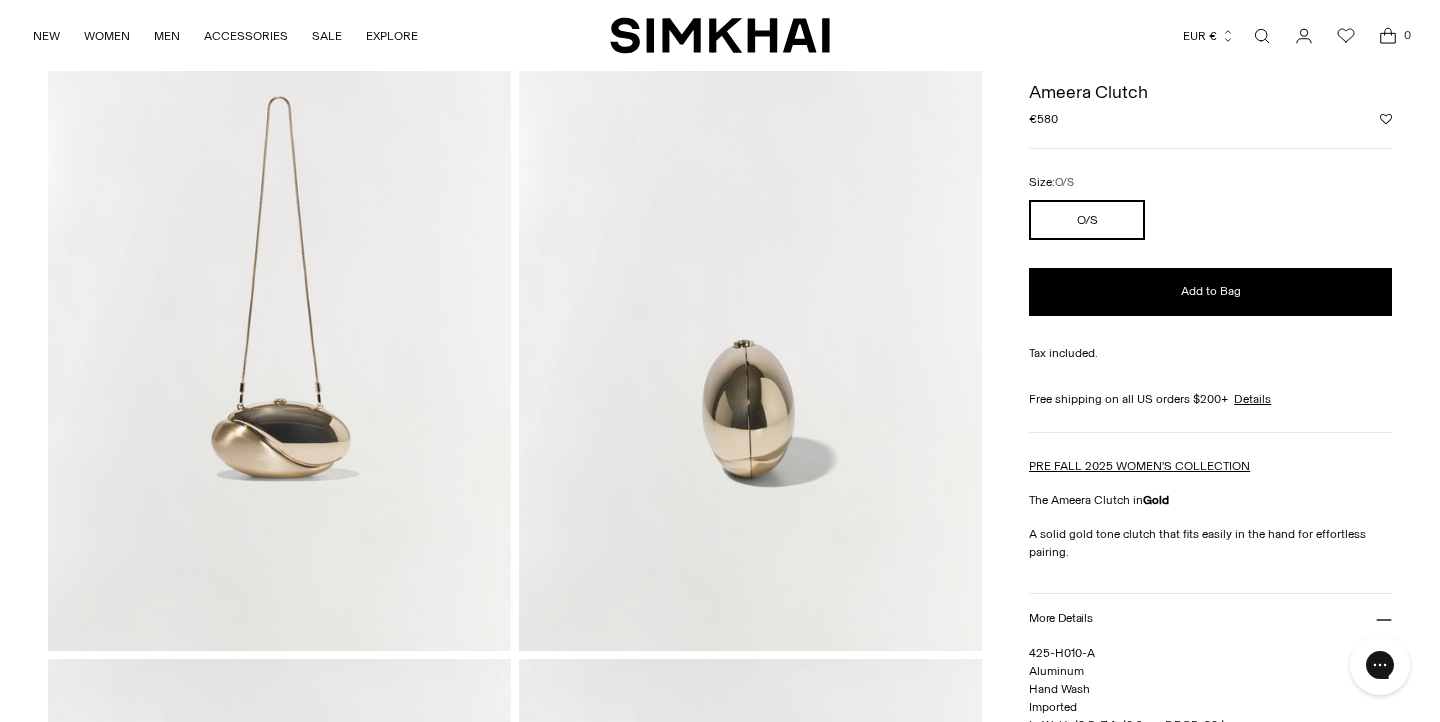 scroll, scrollTop: 0, scrollLeft: 0, axis: both 